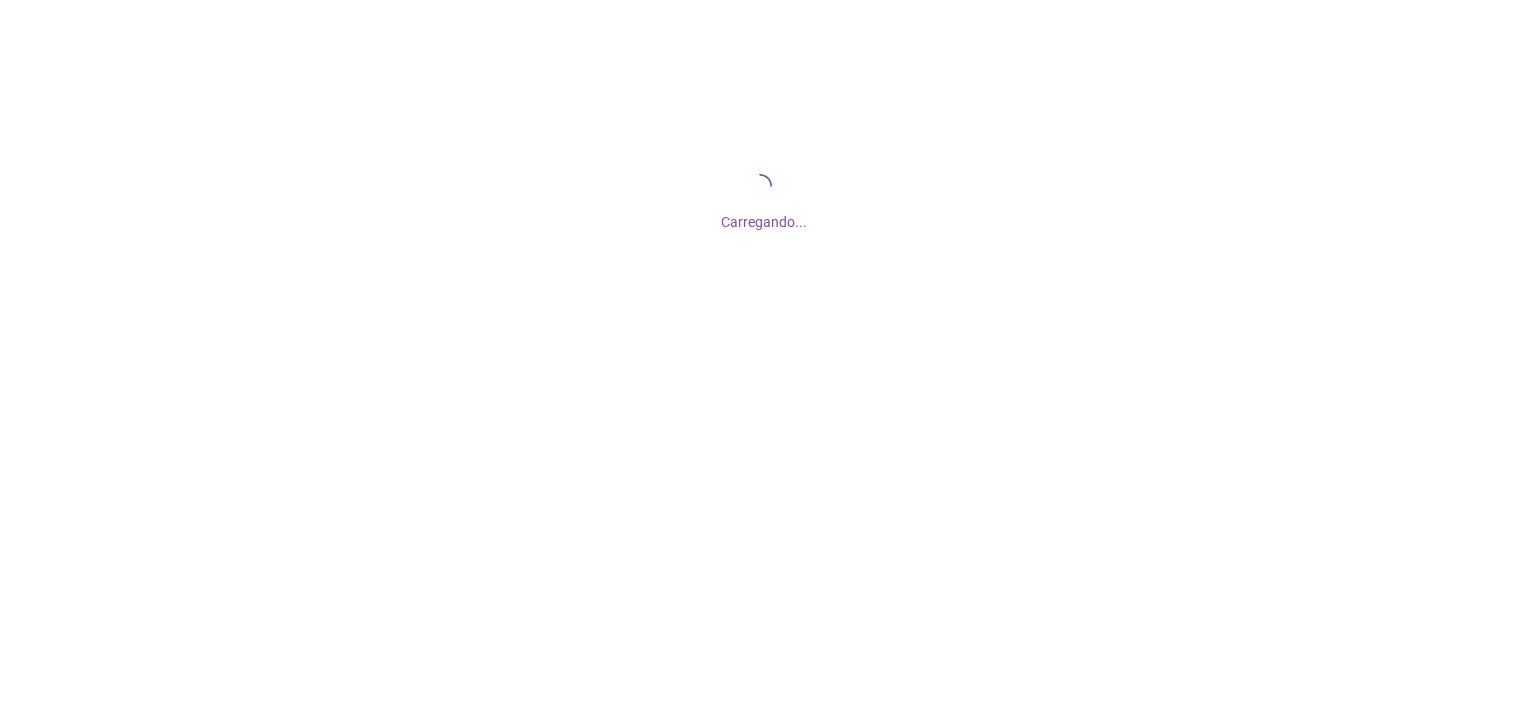 scroll, scrollTop: 0, scrollLeft: 0, axis: both 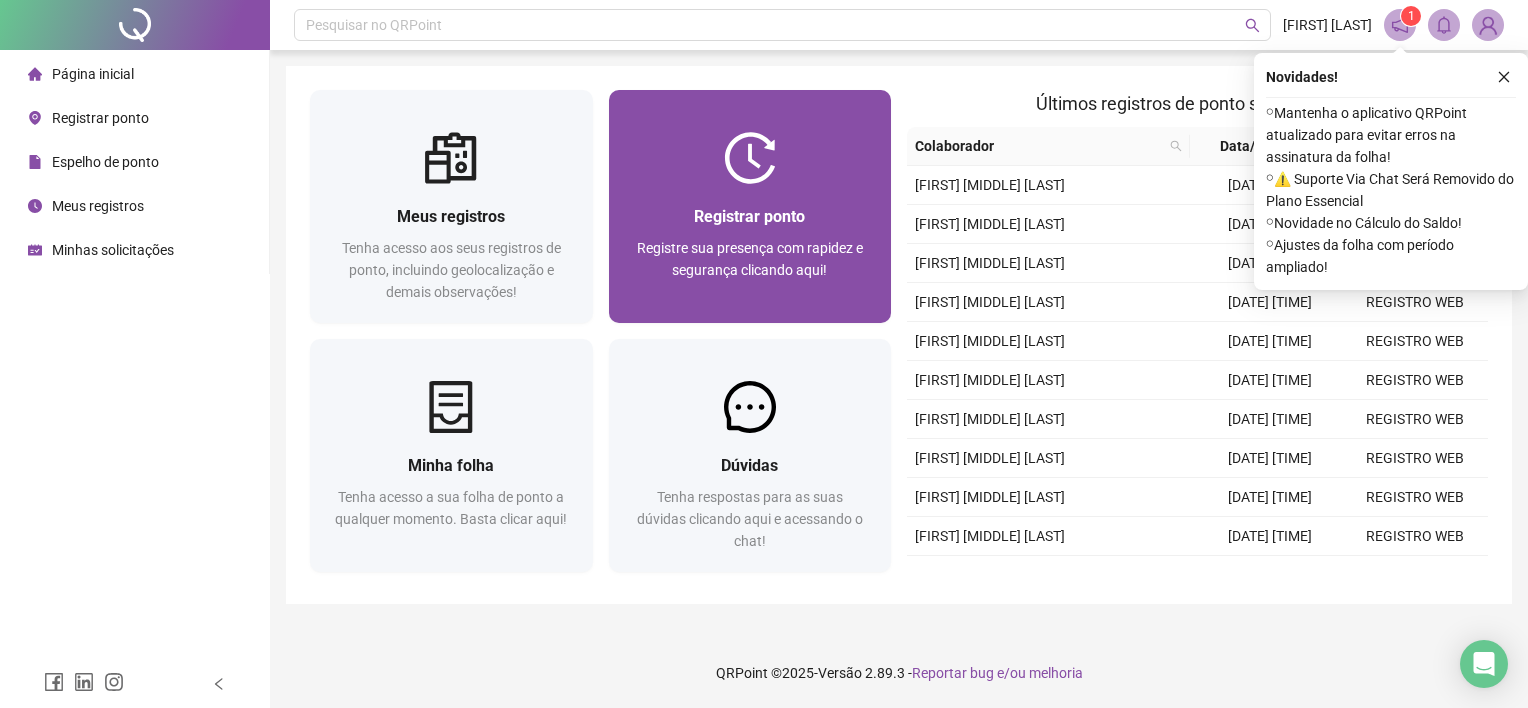click on "Registrar ponto Registre sua presença com rapidez e segurança clicando aqui!" at bounding box center [750, 253] 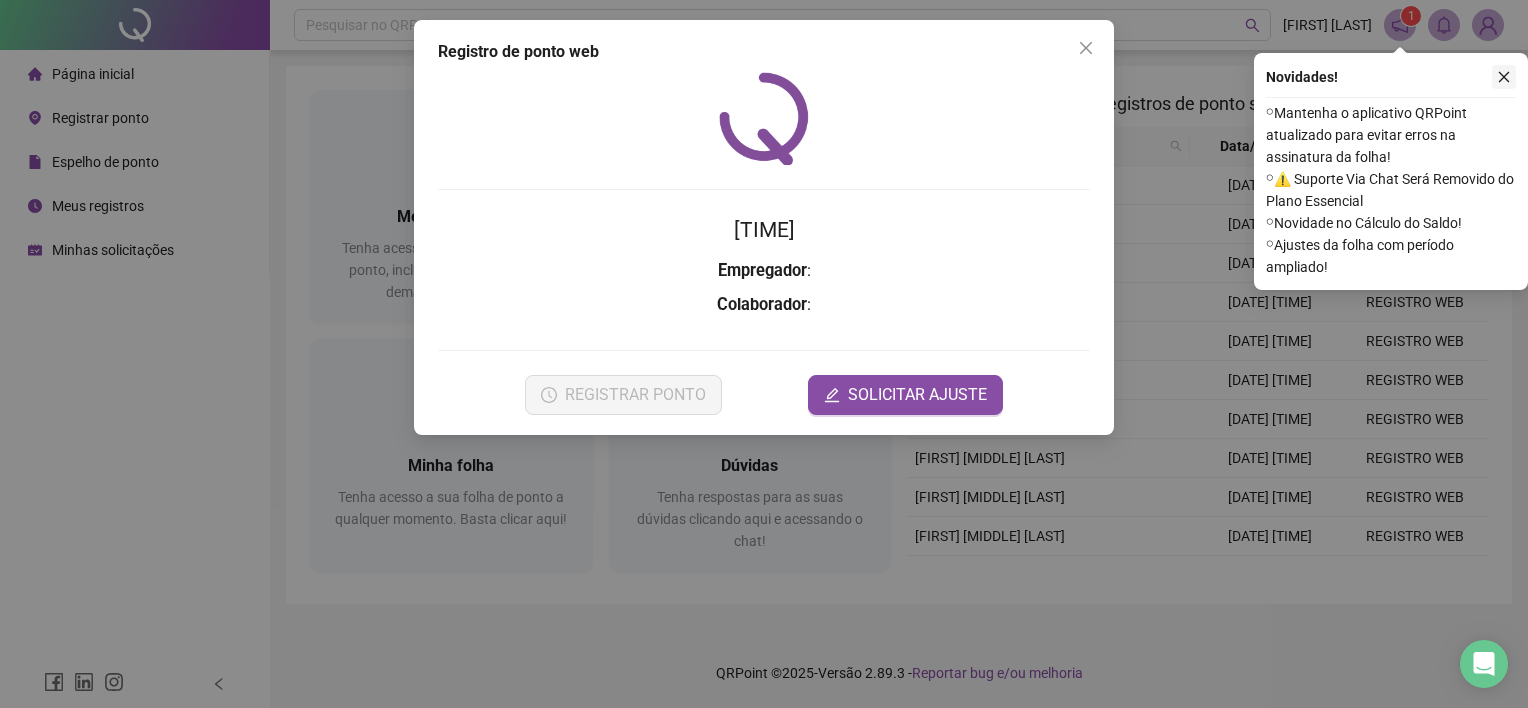 click 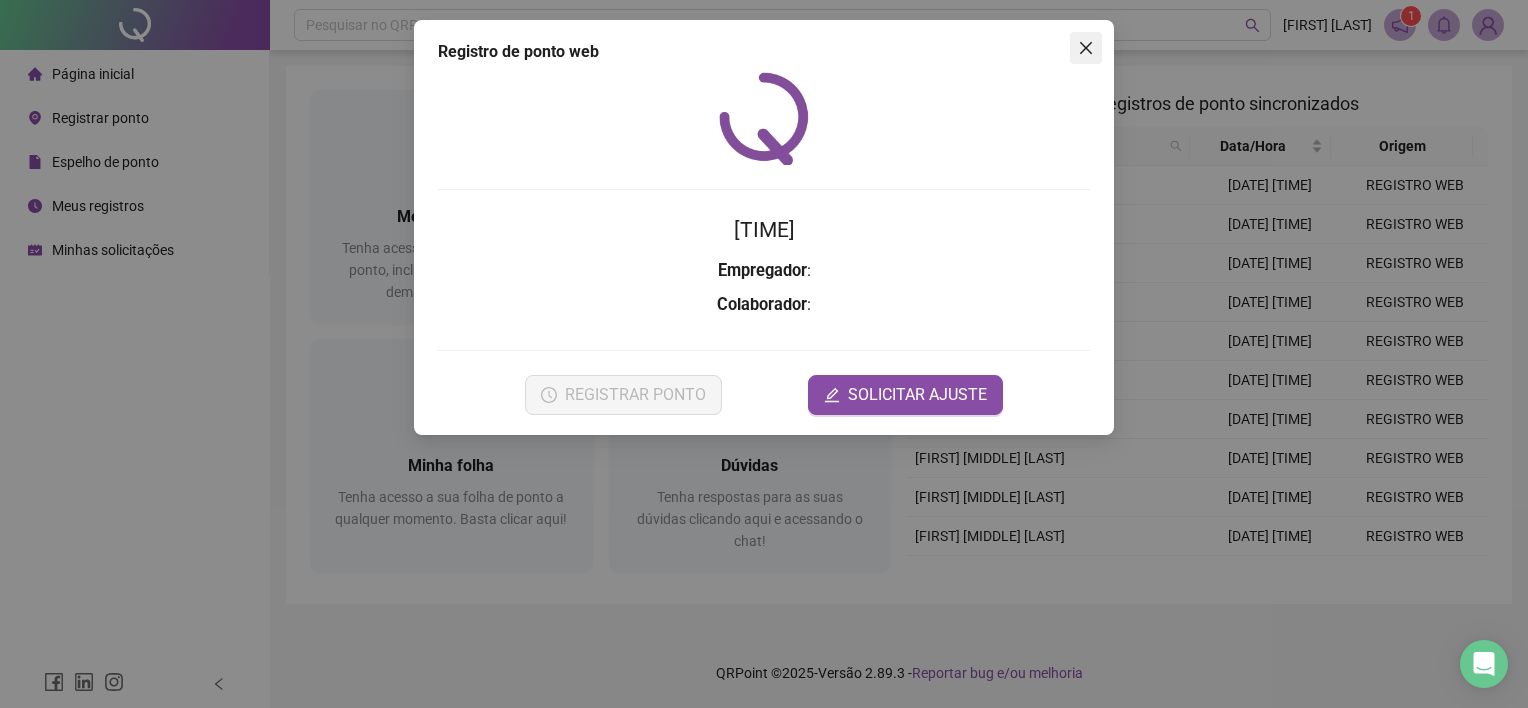 click at bounding box center (1086, 48) 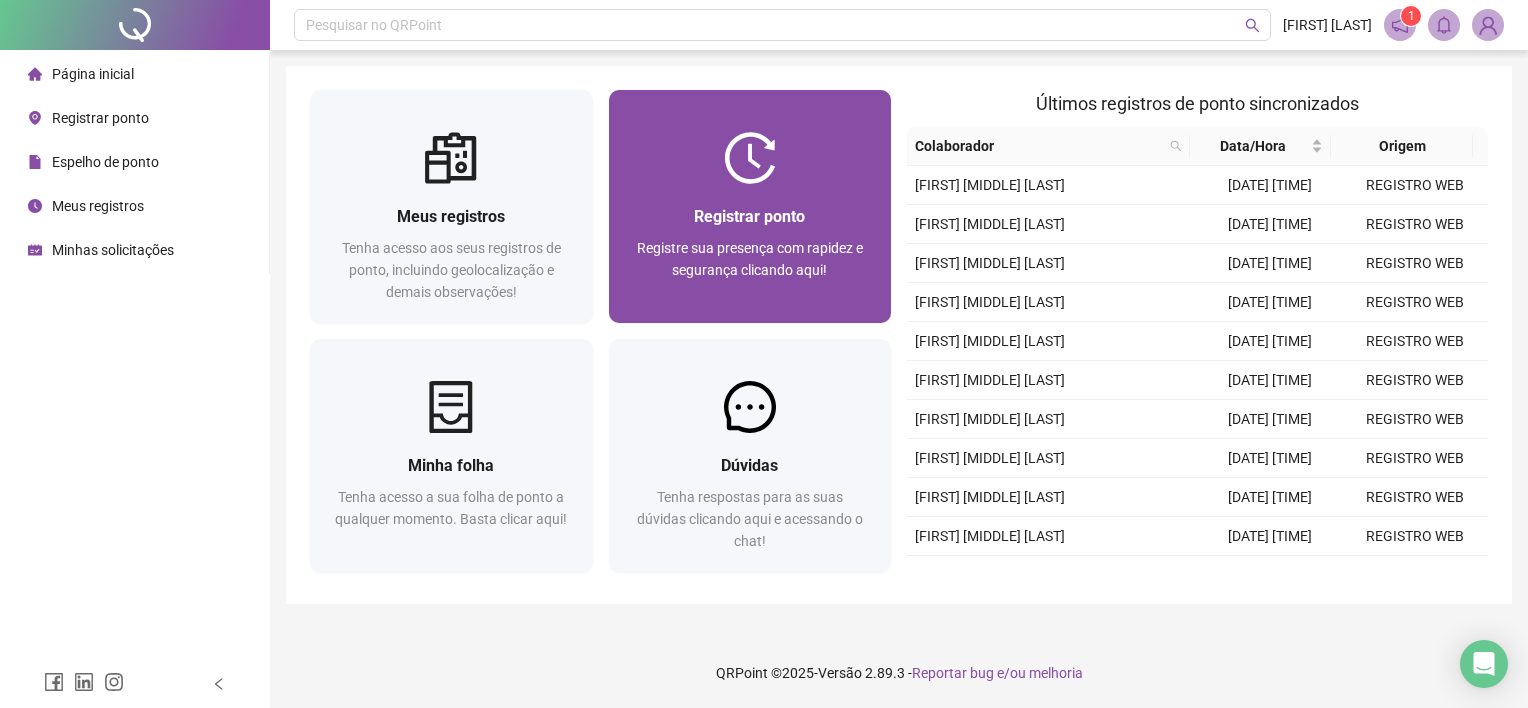 click on "Registre sua presença com rapidez e segurança clicando aqui!" at bounding box center (750, 270) 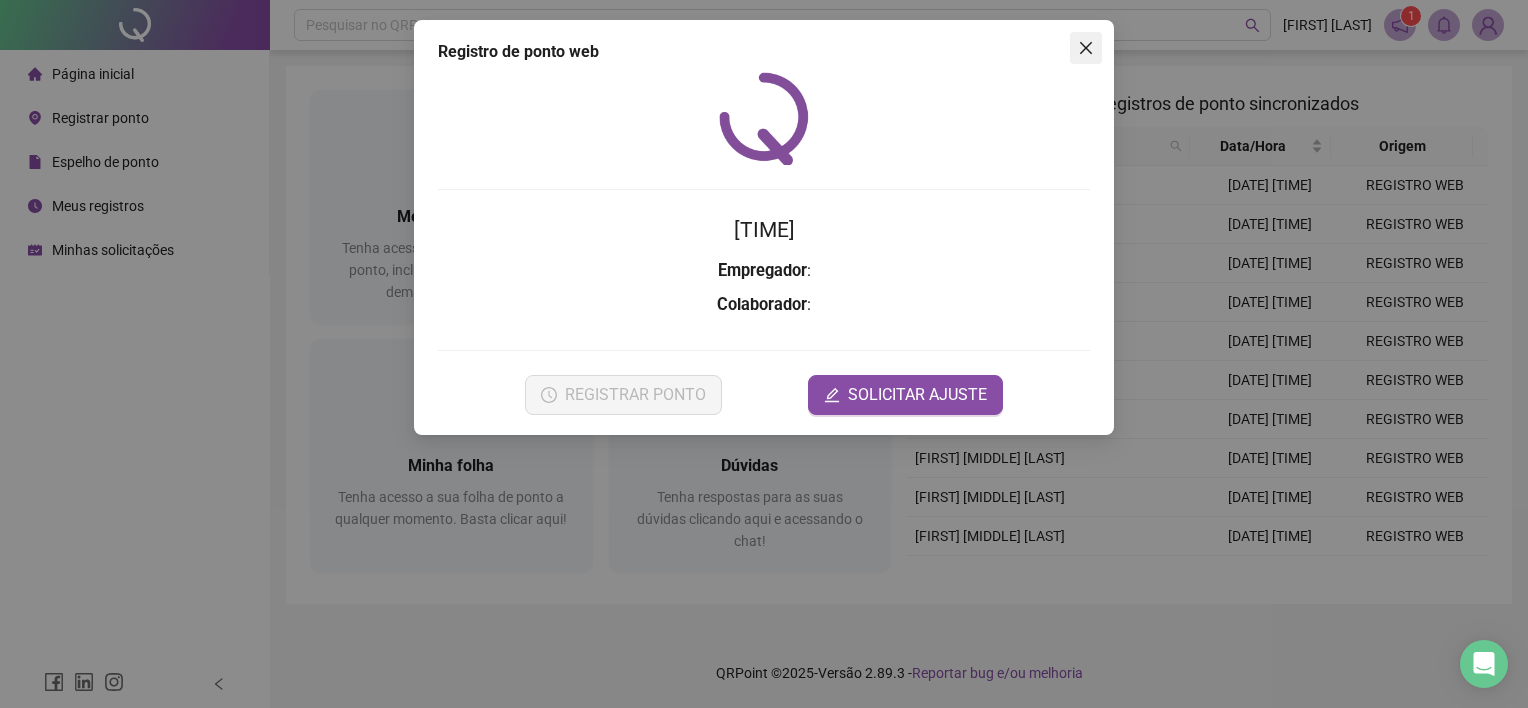 click 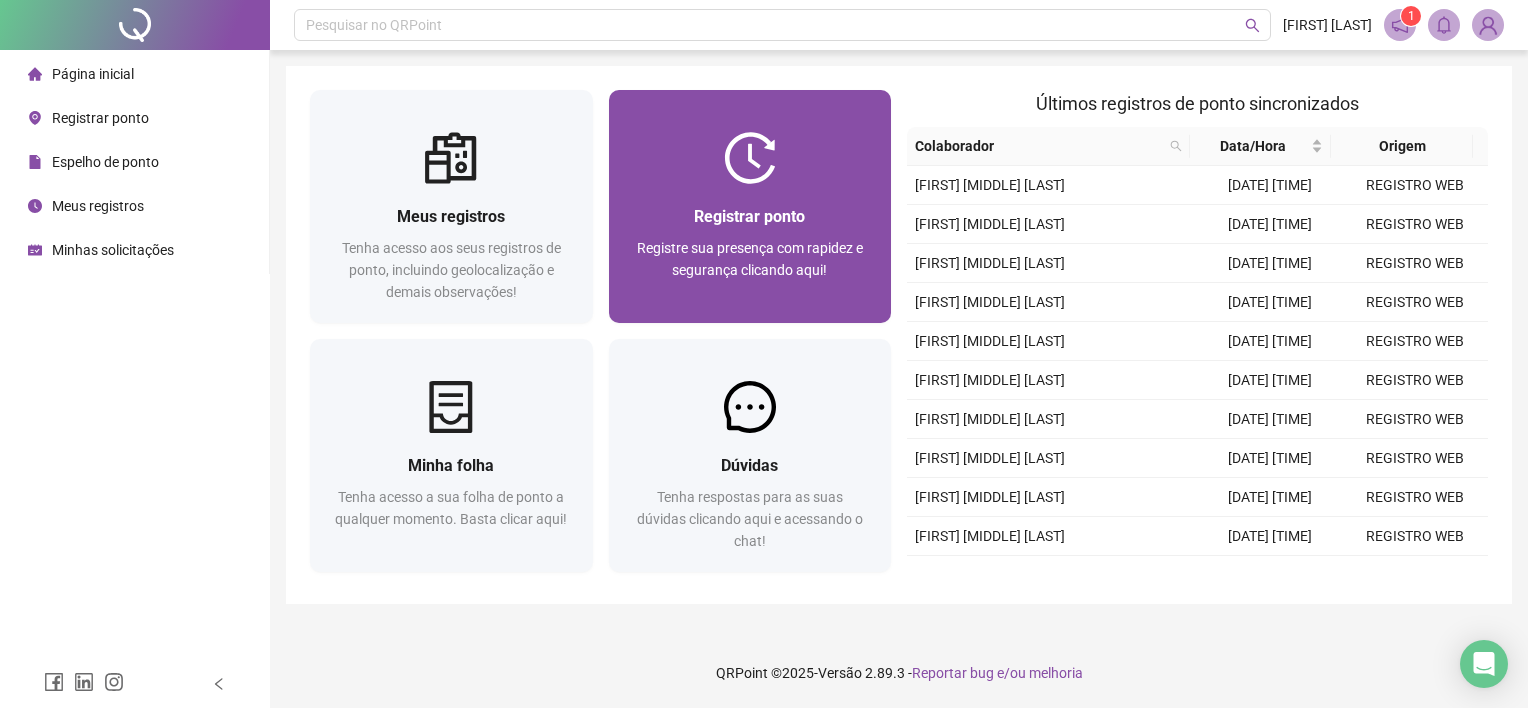 click at bounding box center (750, 158) 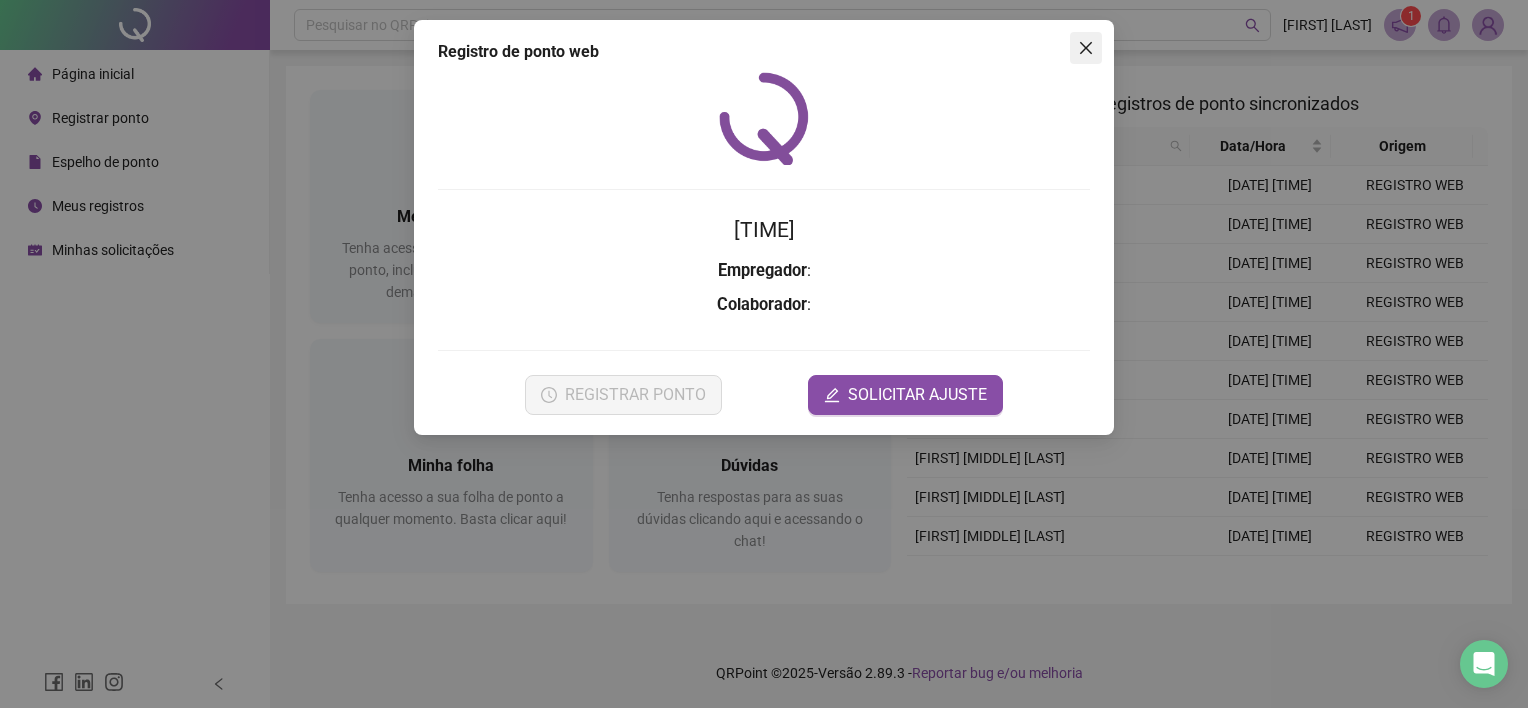 click at bounding box center [1086, 48] 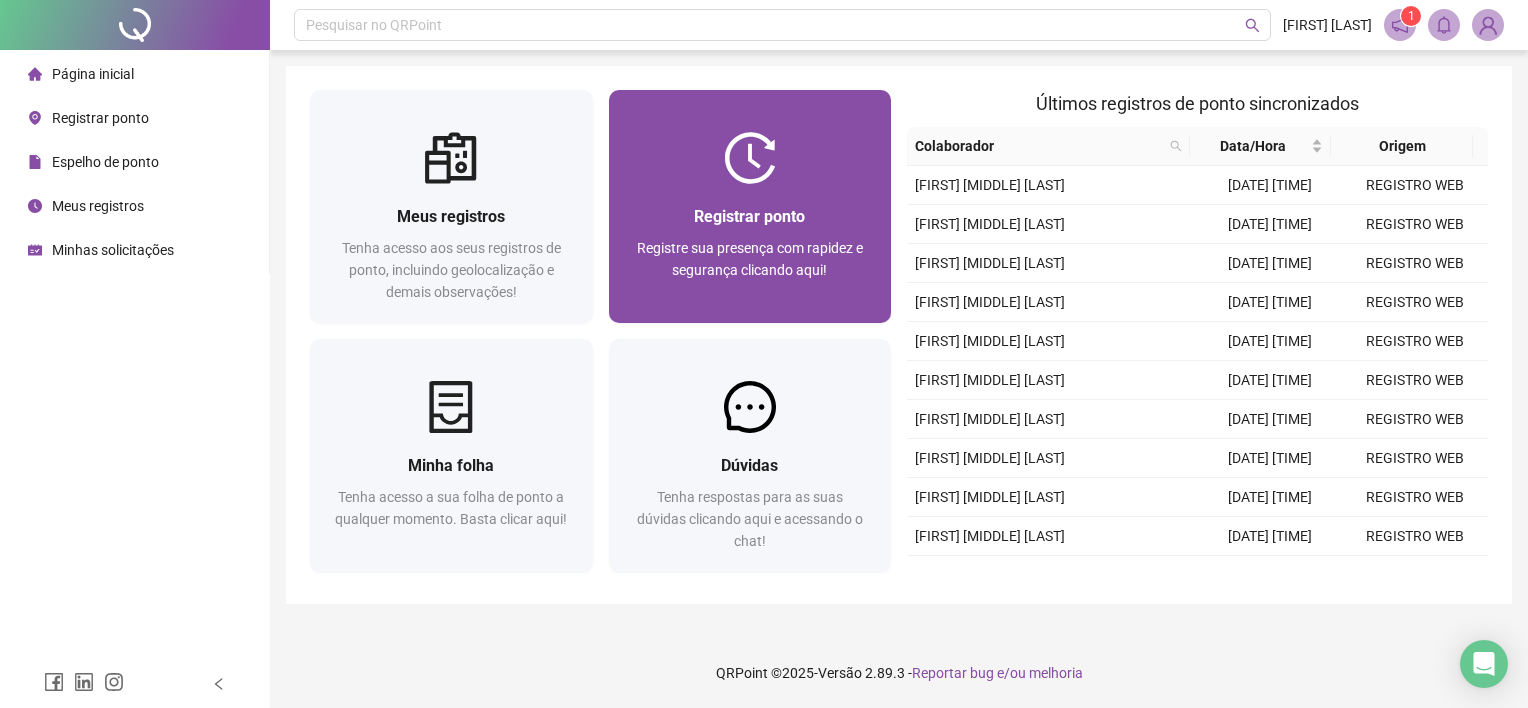 click at bounding box center [750, 158] 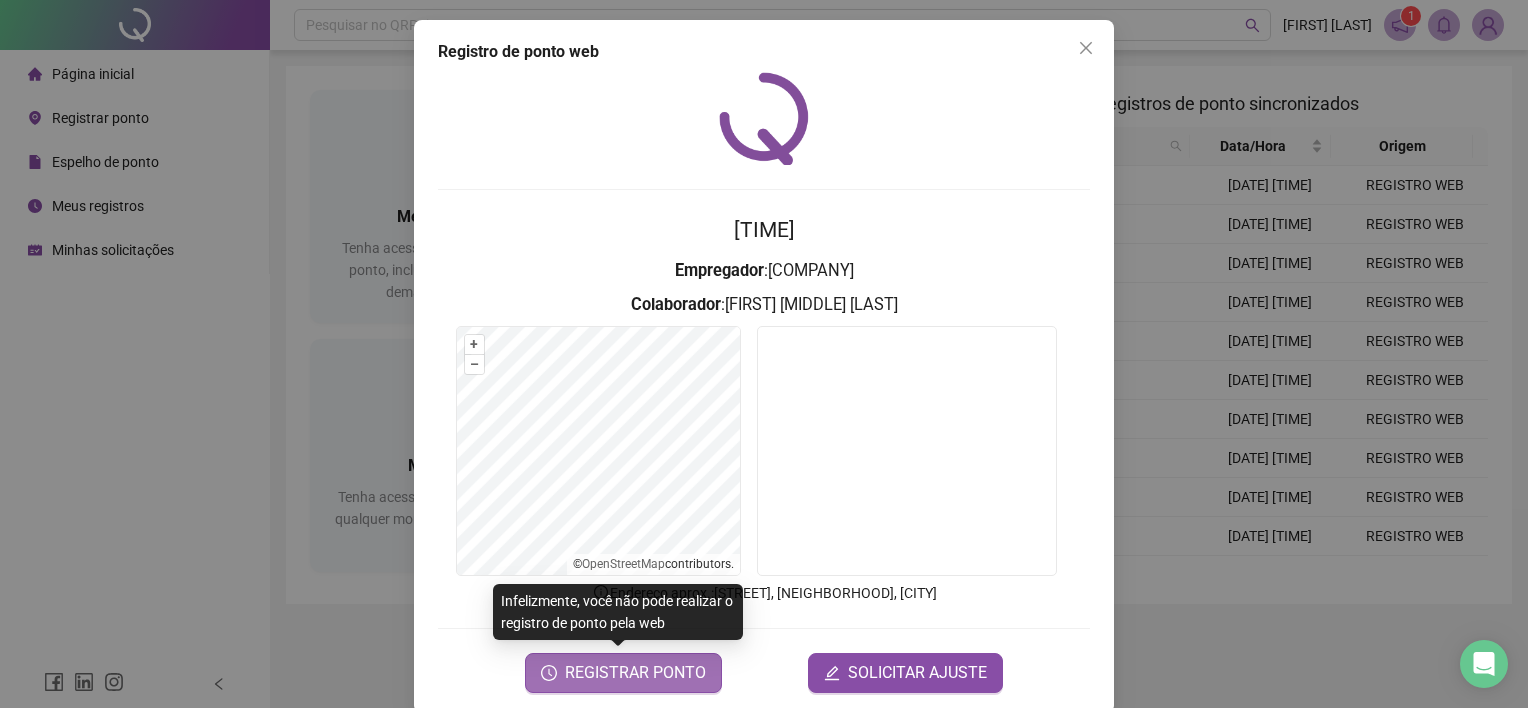 click on "REGISTRAR PONTO" at bounding box center (623, 673) 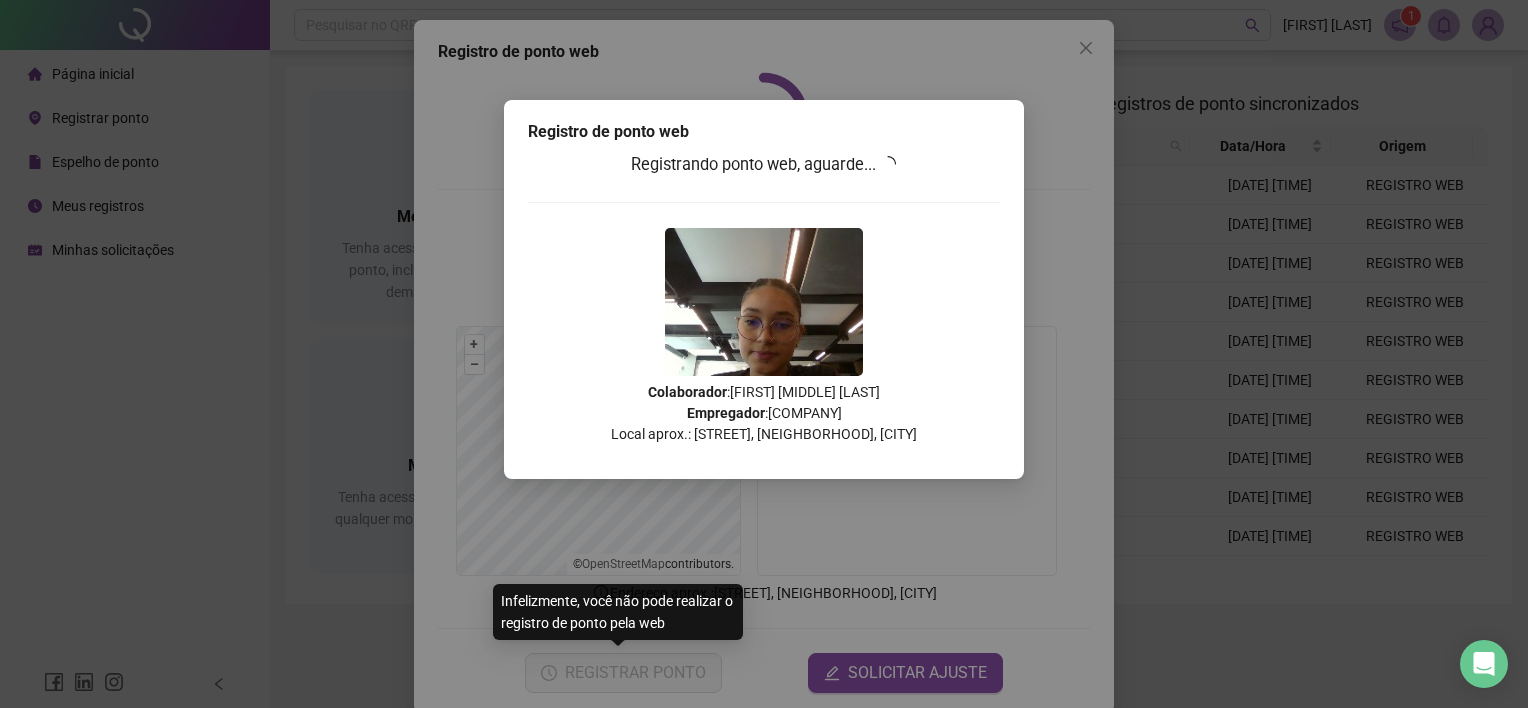 click on "Registro de ponto web Registrando ponto web, aguarde...   Colaborador :  ANA CAROLINA DOS SANTOS LEITE Empregador :  GESTAO NEXXO LTDA Local aprox.: Avenida Luís Viana Filho, Patamares, Salvador" at bounding box center [764, 354] 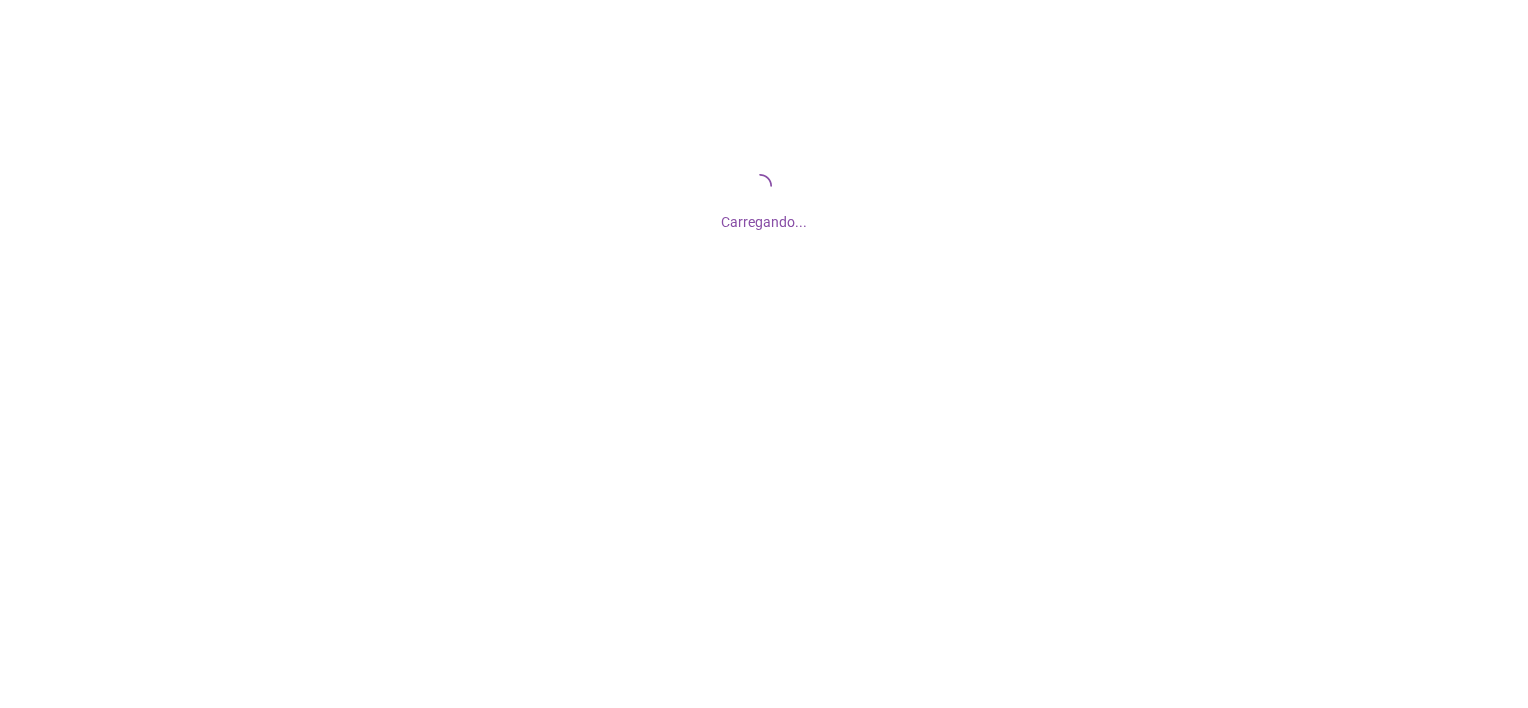 scroll, scrollTop: 0, scrollLeft: 0, axis: both 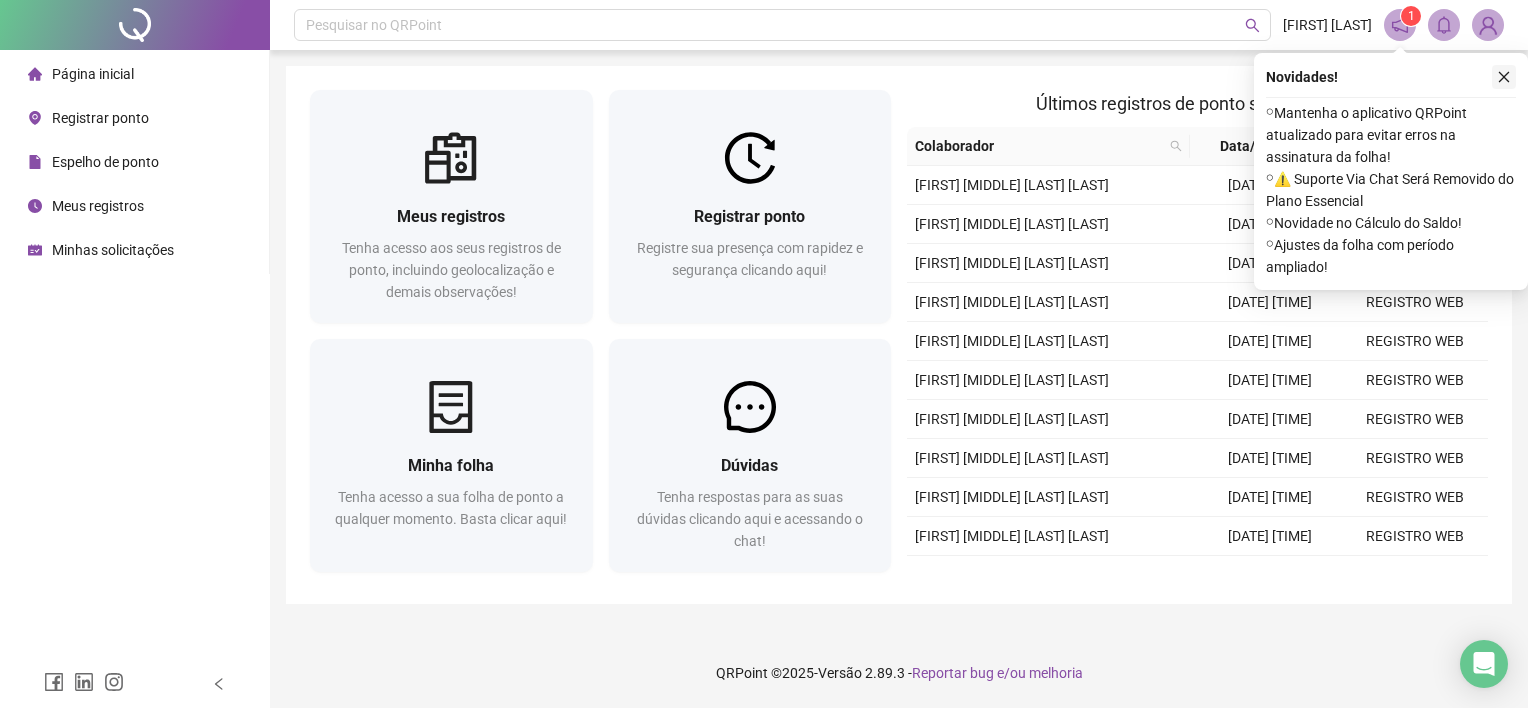 click 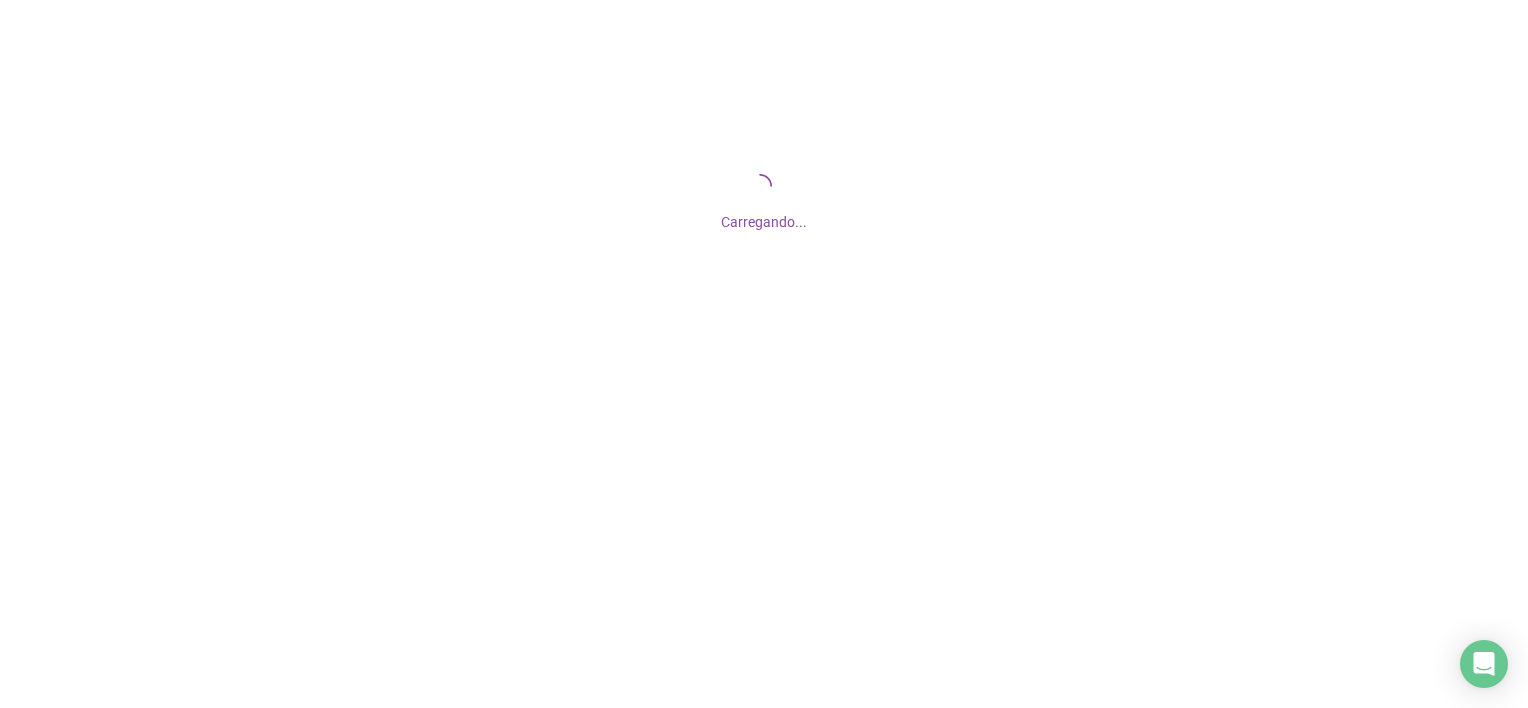 scroll, scrollTop: 0, scrollLeft: 0, axis: both 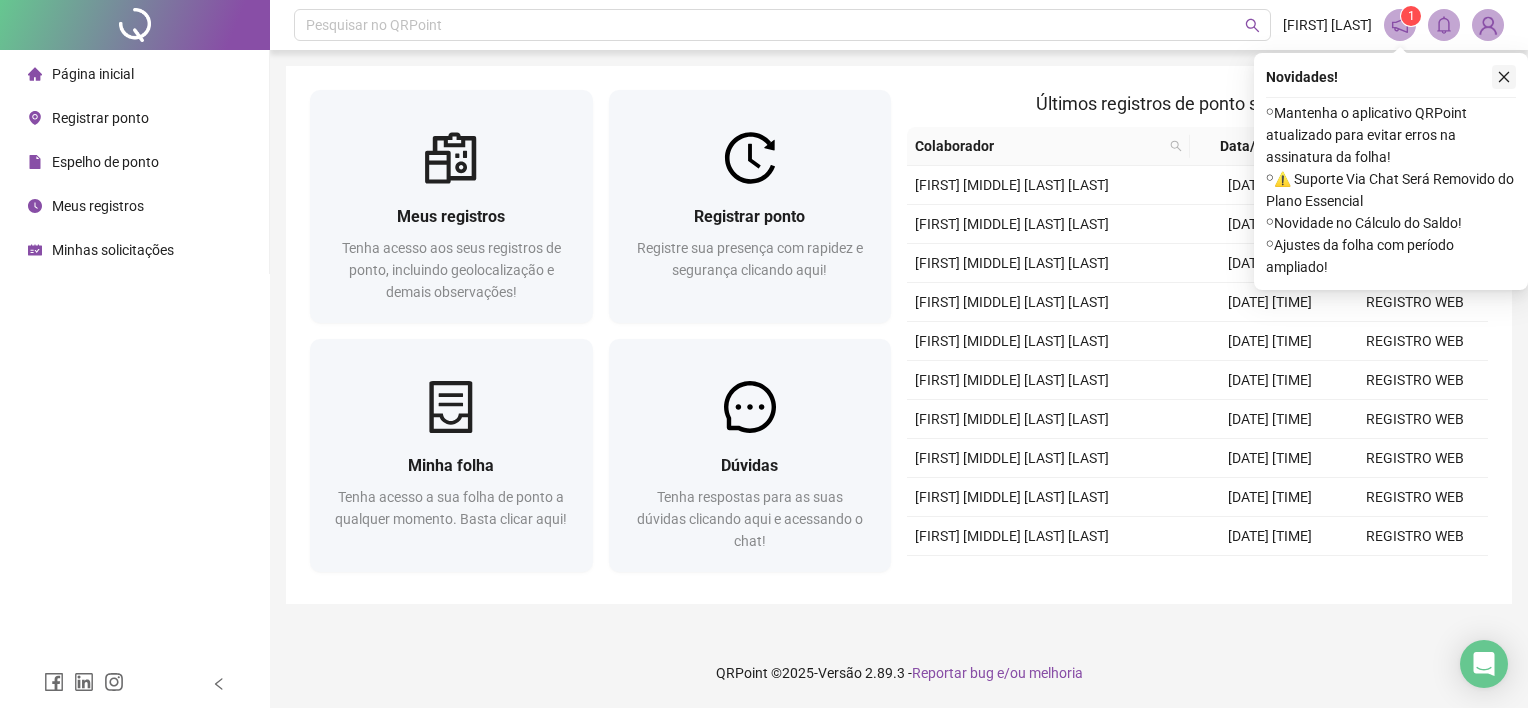 click on "Novidades ! ⚬  Mantenha o aplicativo QRPoint atualizado para evitar erros na assinatura da folha! ⚬  ⚠️ Suporte Via Chat Será Removido do Plano Essencial ⚬  Novidade no Cálculo do Saldo! ⚬  Ajustes da folha com período ampliado!" at bounding box center (1391, 171) 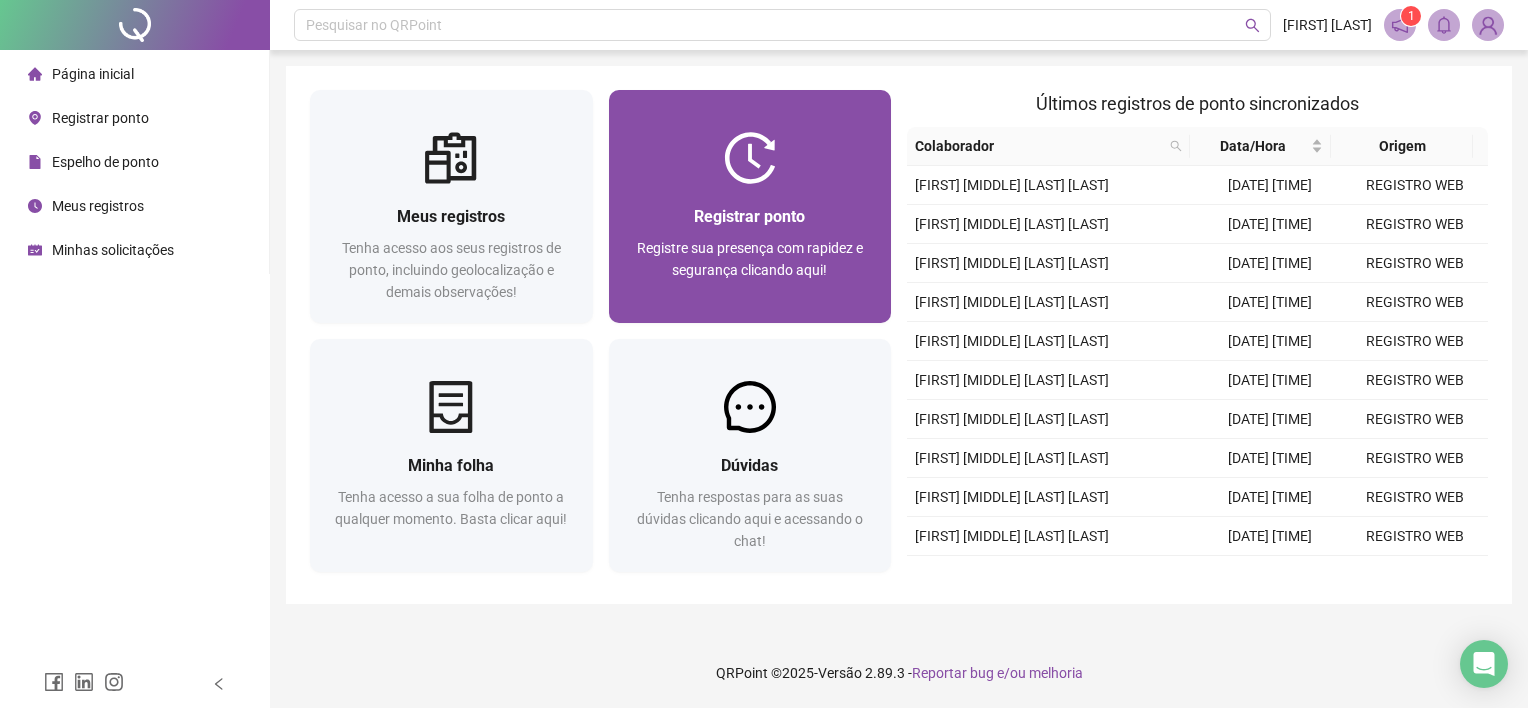 click on "Registrar ponto" at bounding box center (749, 216) 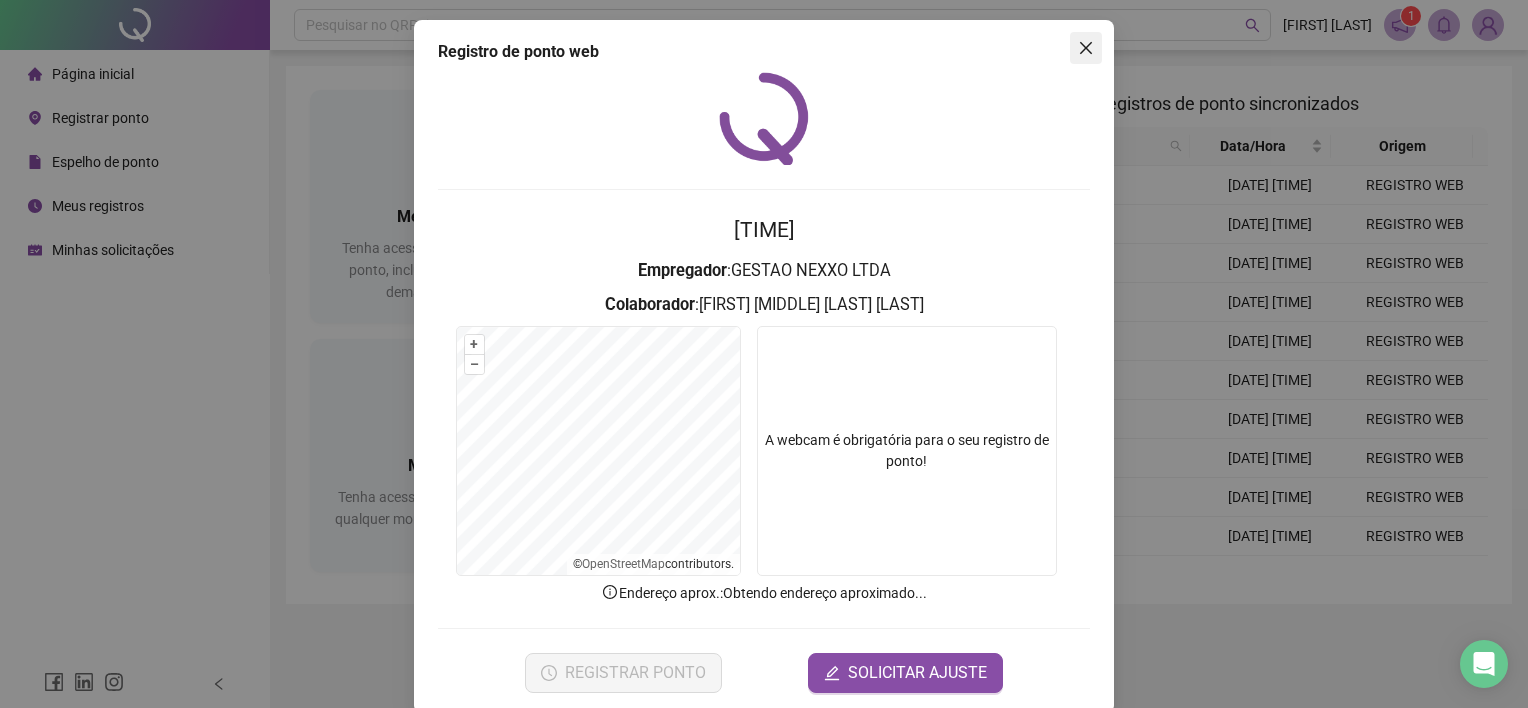 click 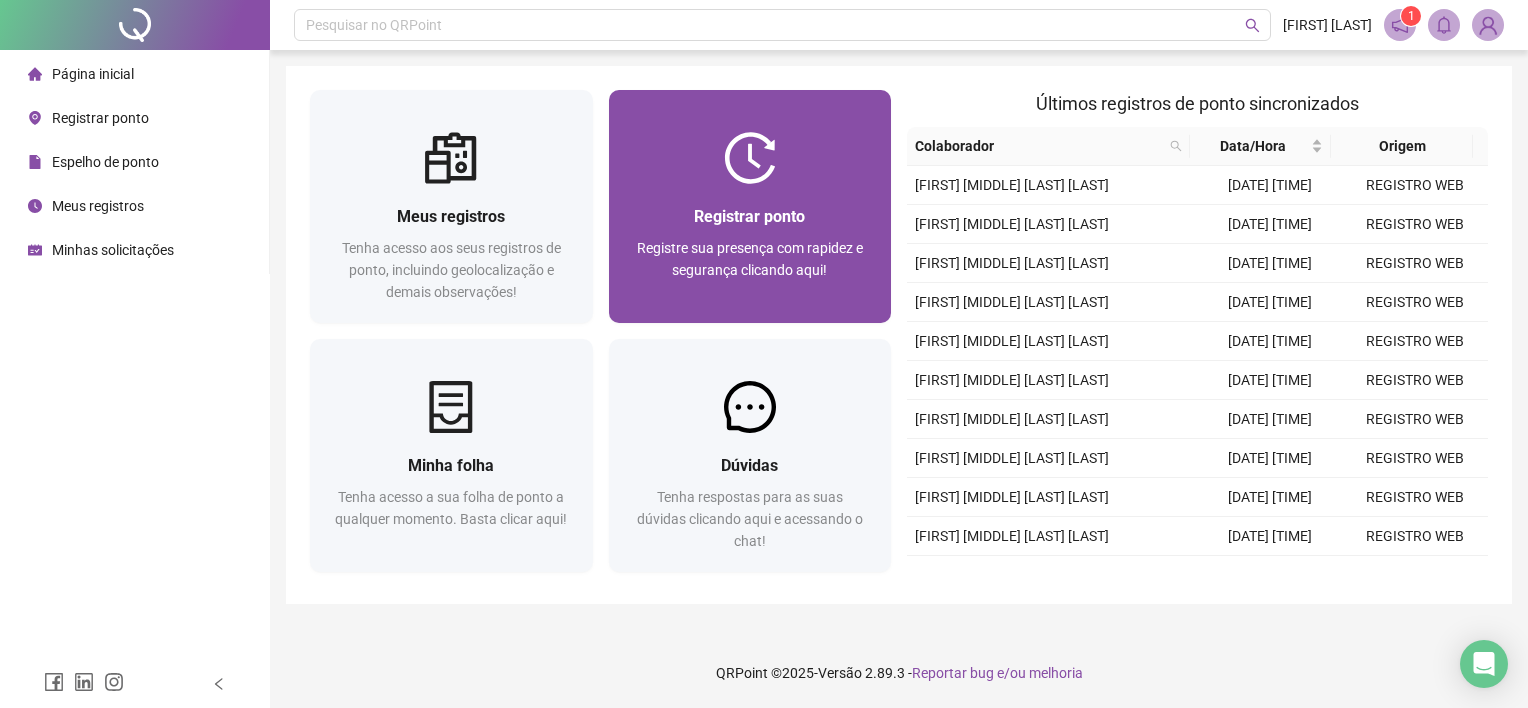 click on "Registrar ponto" at bounding box center (749, 216) 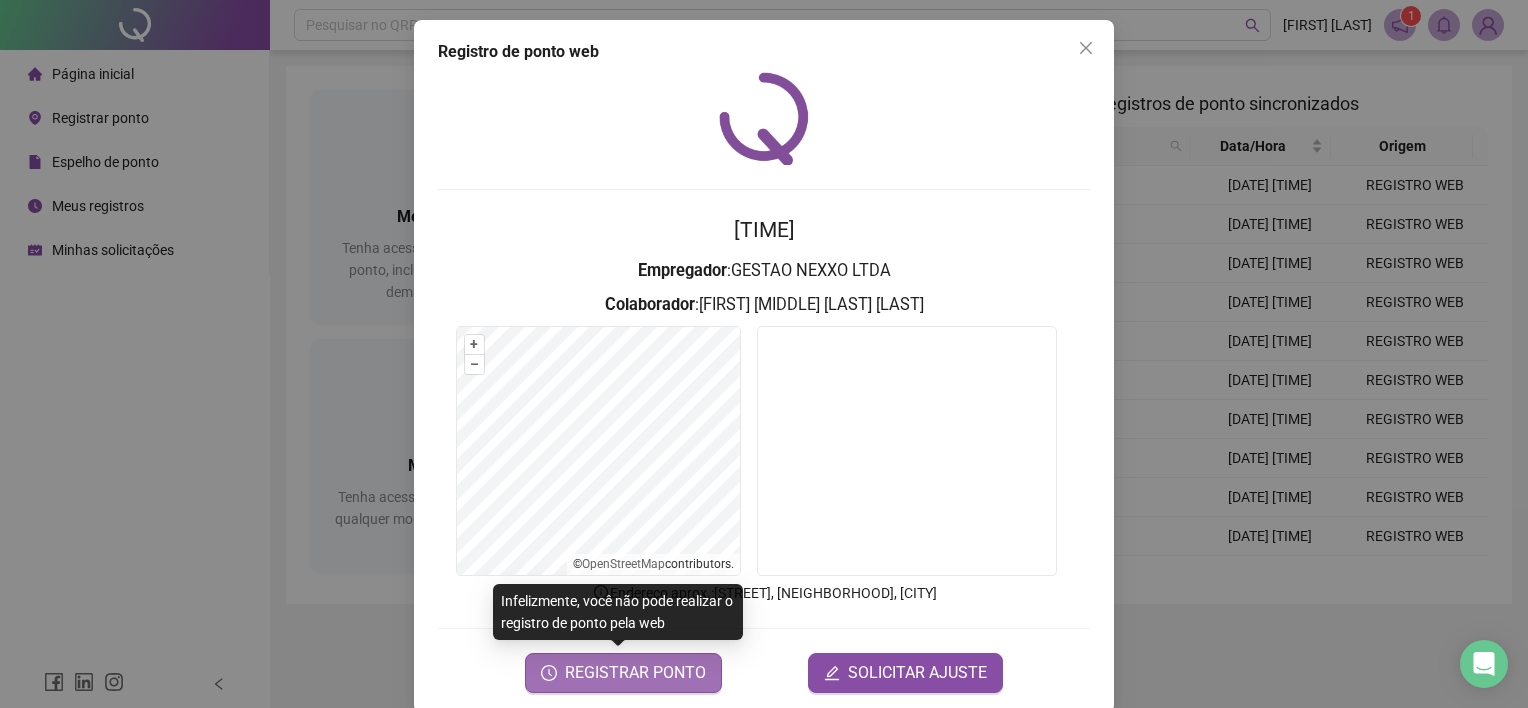 click on "REGISTRAR PONTO" at bounding box center (635, 673) 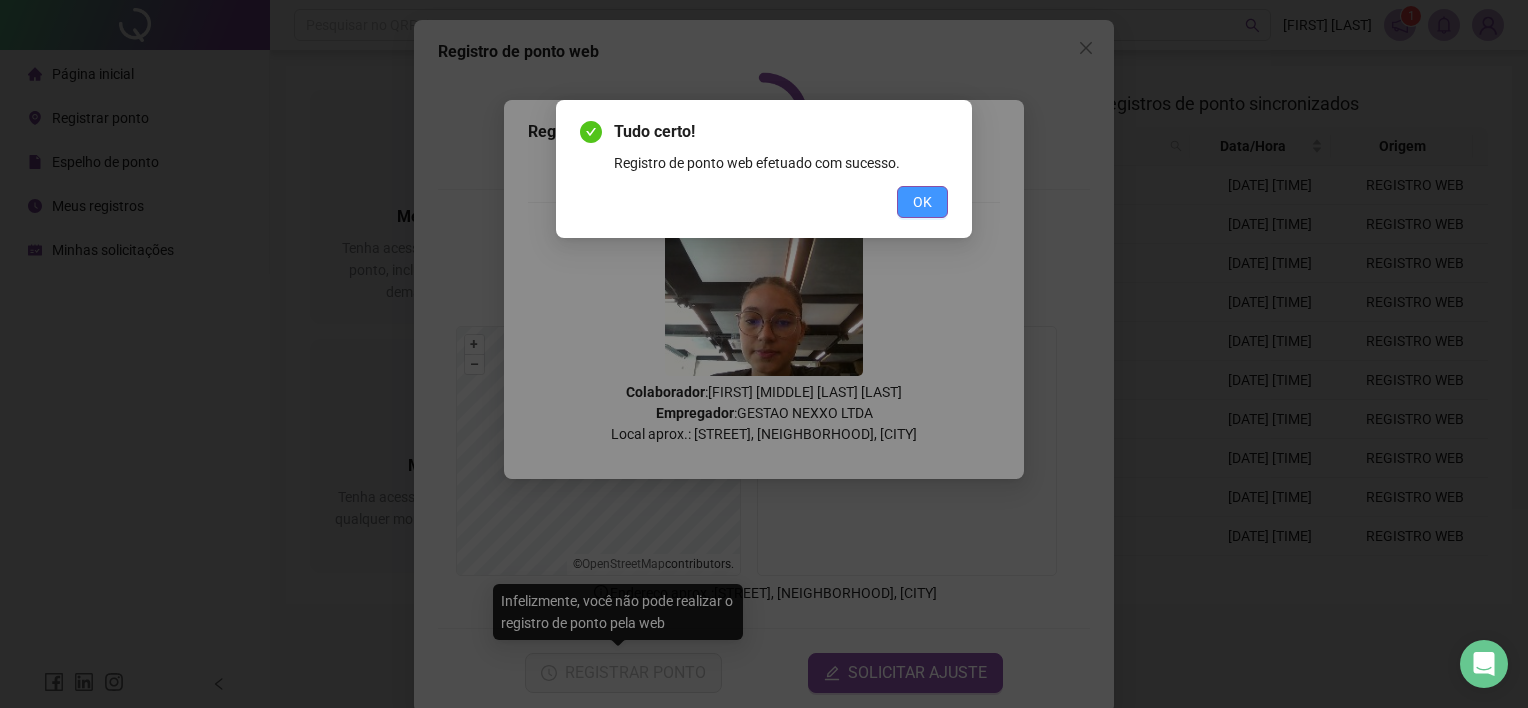 click on "OK" at bounding box center [922, 202] 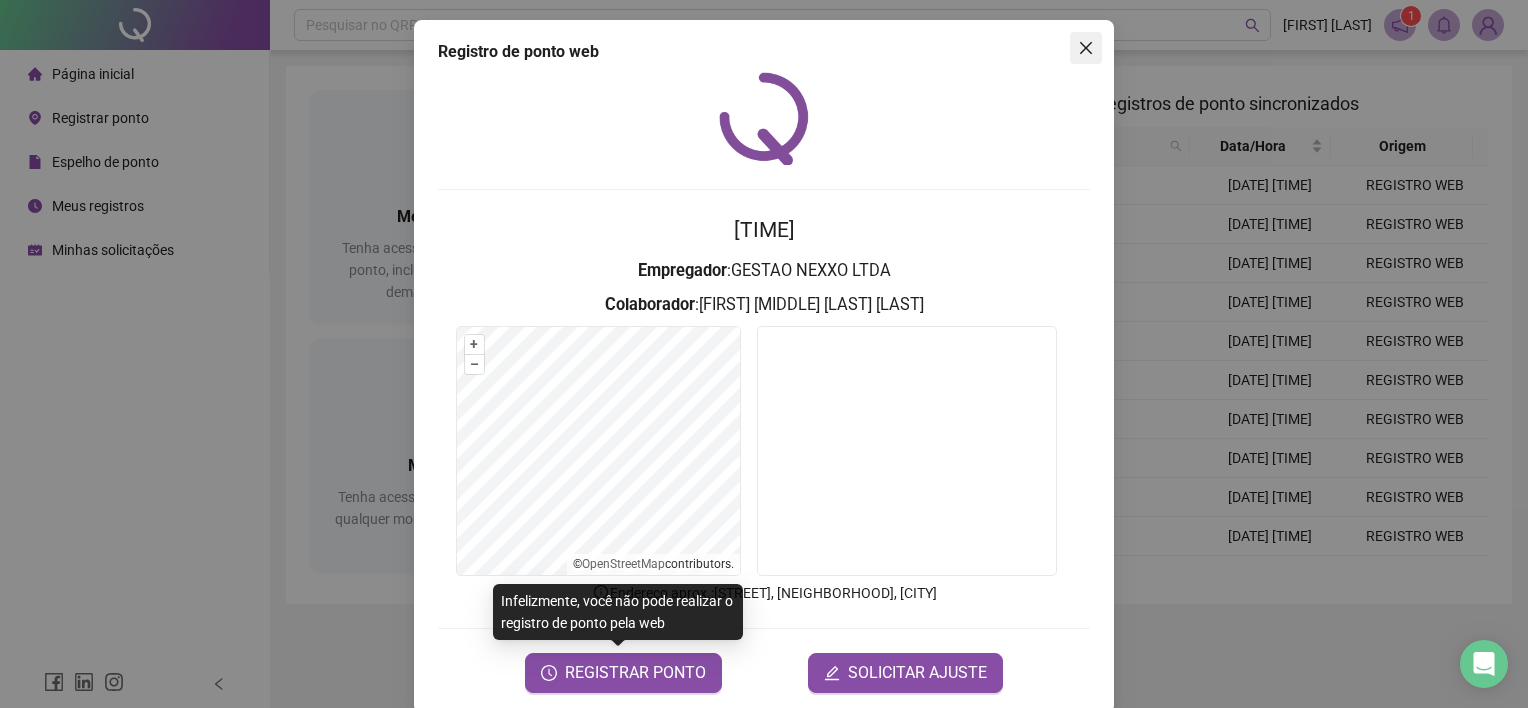 click 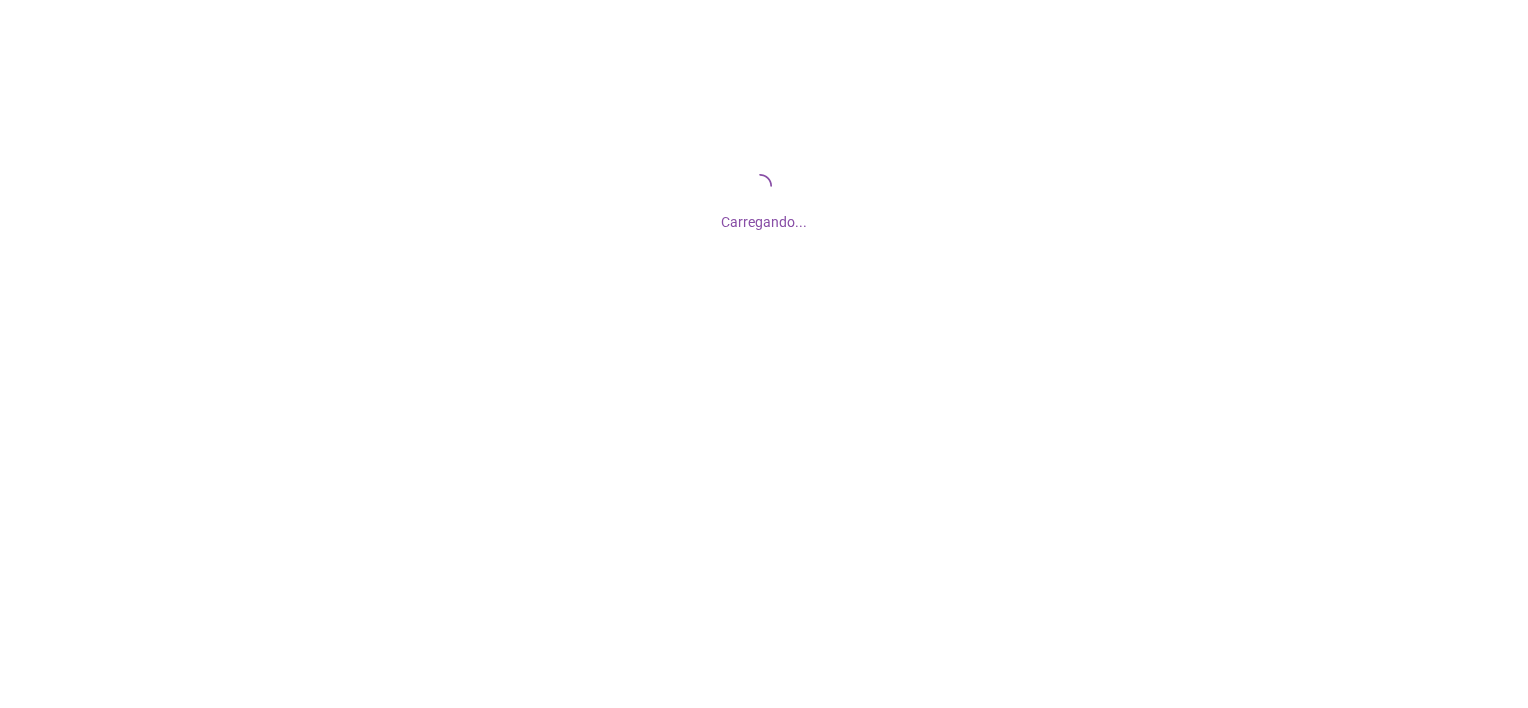 scroll, scrollTop: 0, scrollLeft: 0, axis: both 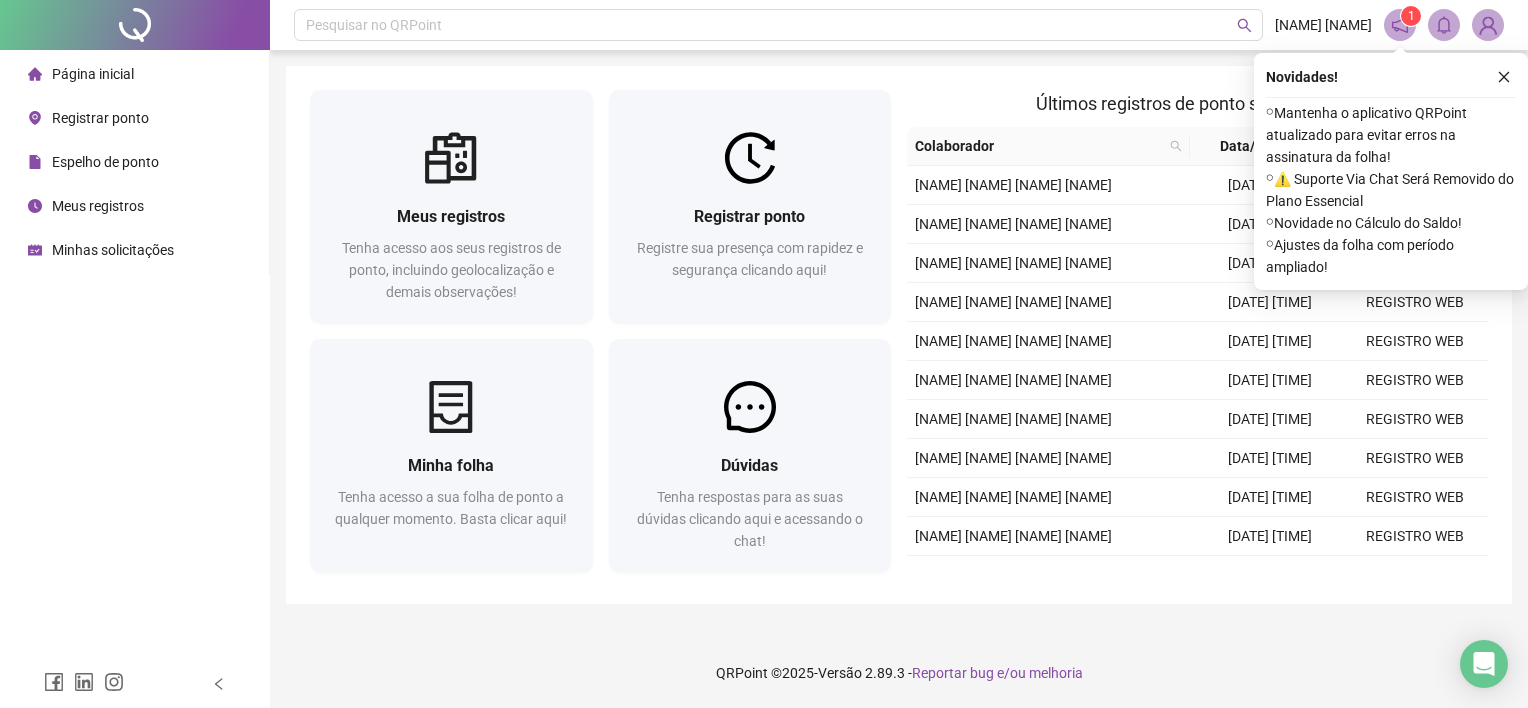 click 